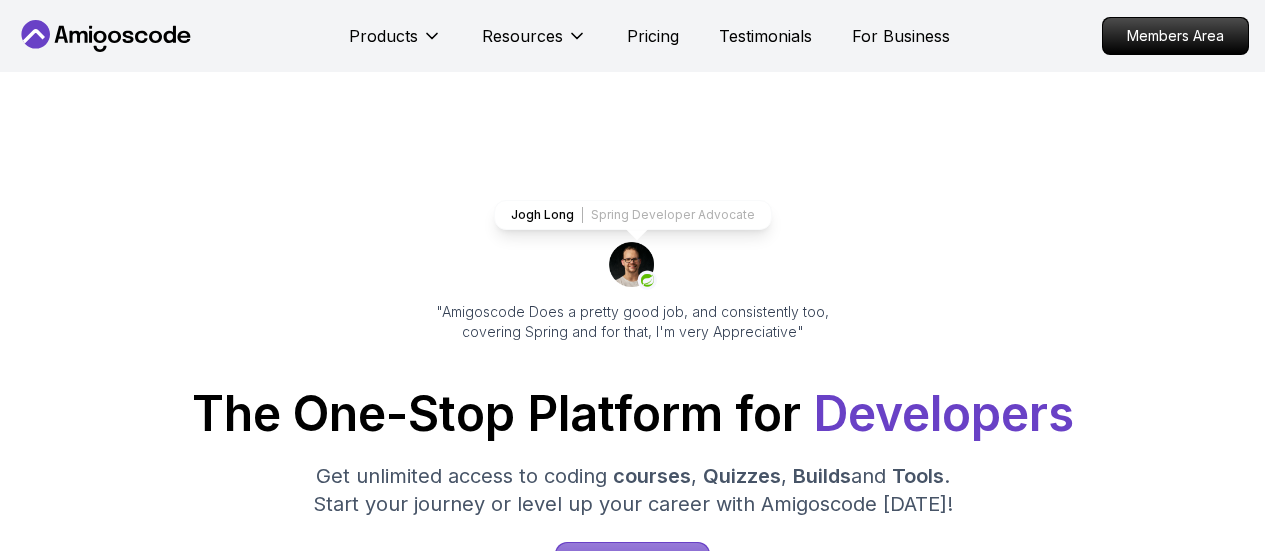 scroll, scrollTop: 0, scrollLeft: 0, axis: both 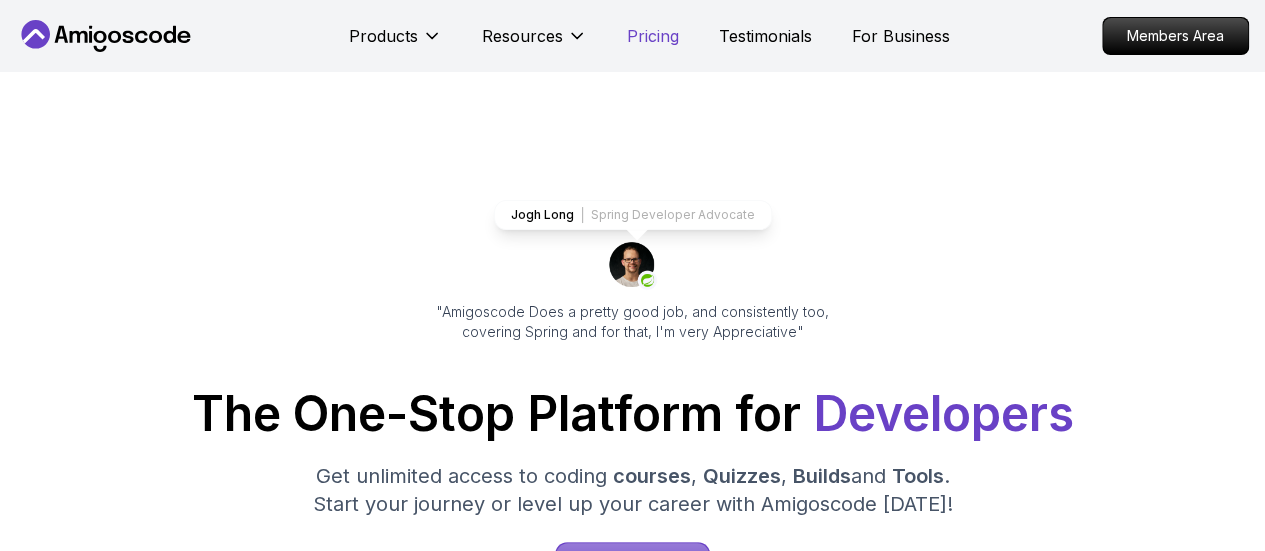 click on "Pricing" at bounding box center [653, 36] 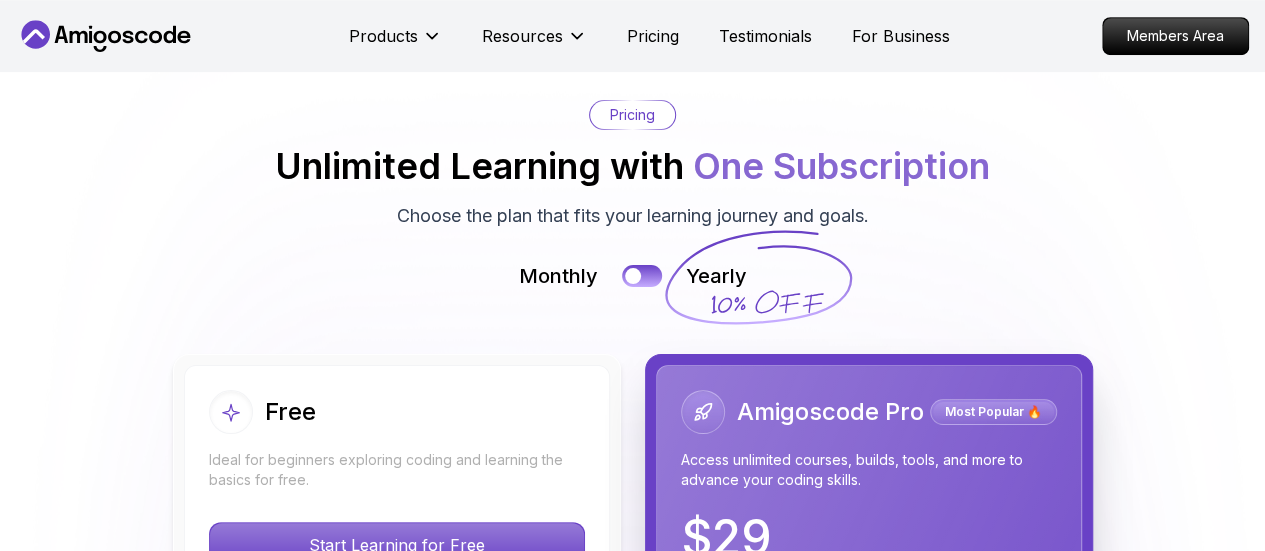 scroll, scrollTop: 4438, scrollLeft: 0, axis: vertical 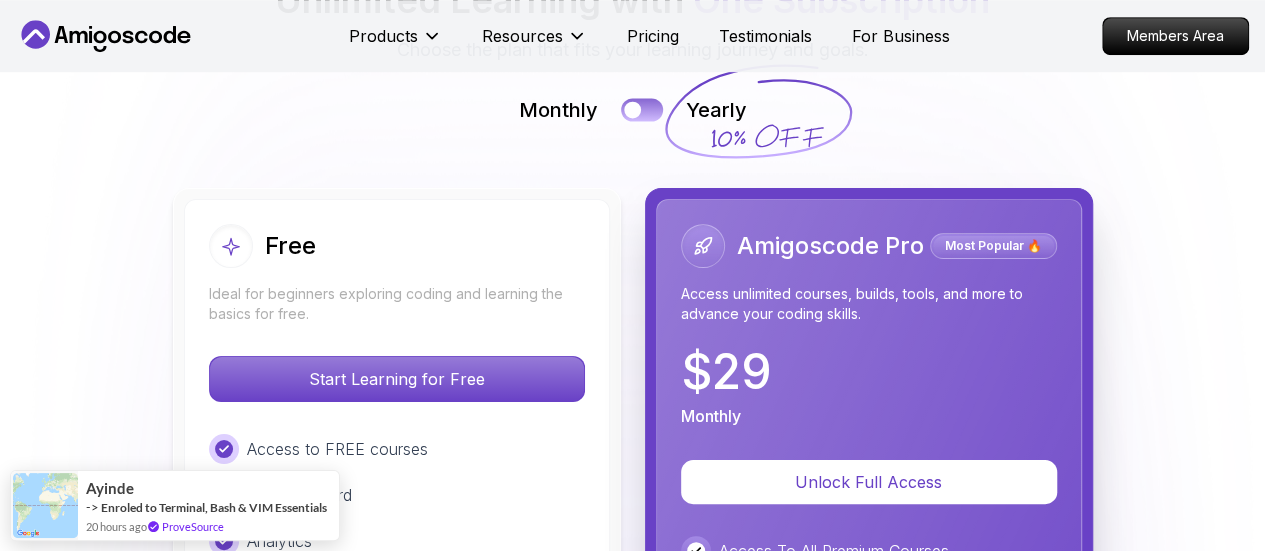click at bounding box center [642, 109] 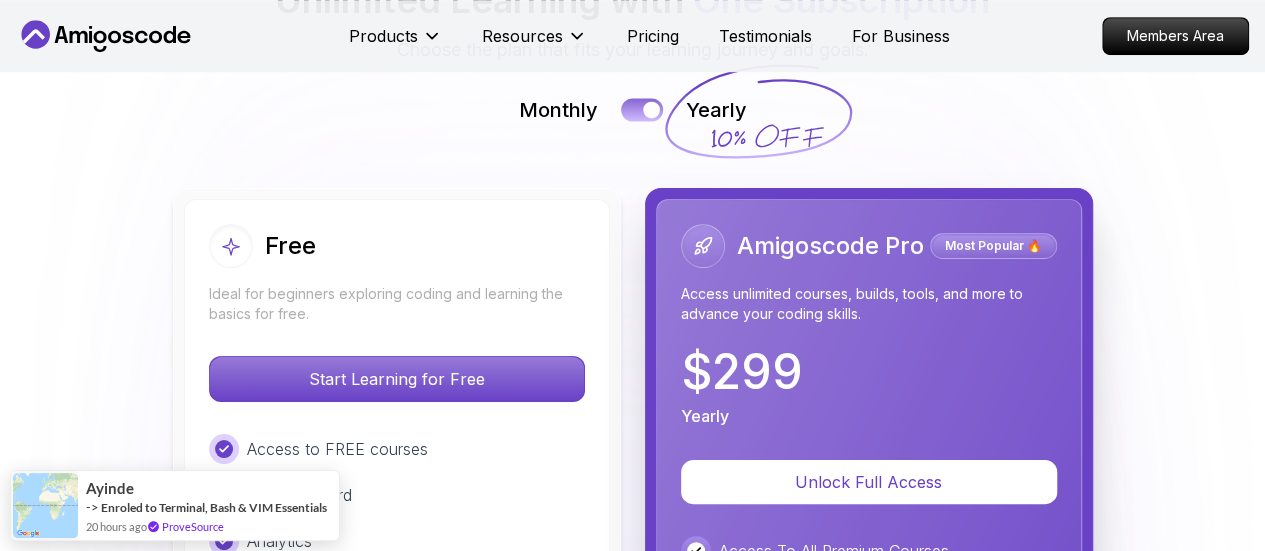 click at bounding box center (642, 109) 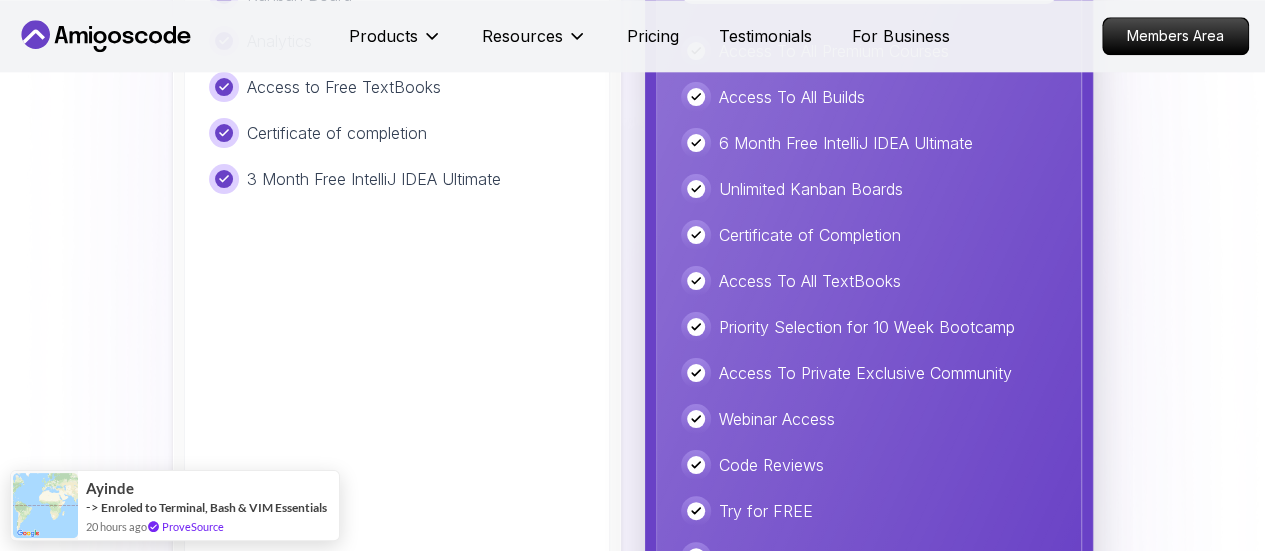 scroll, scrollTop: 4438, scrollLeft: 0, axis: vertical 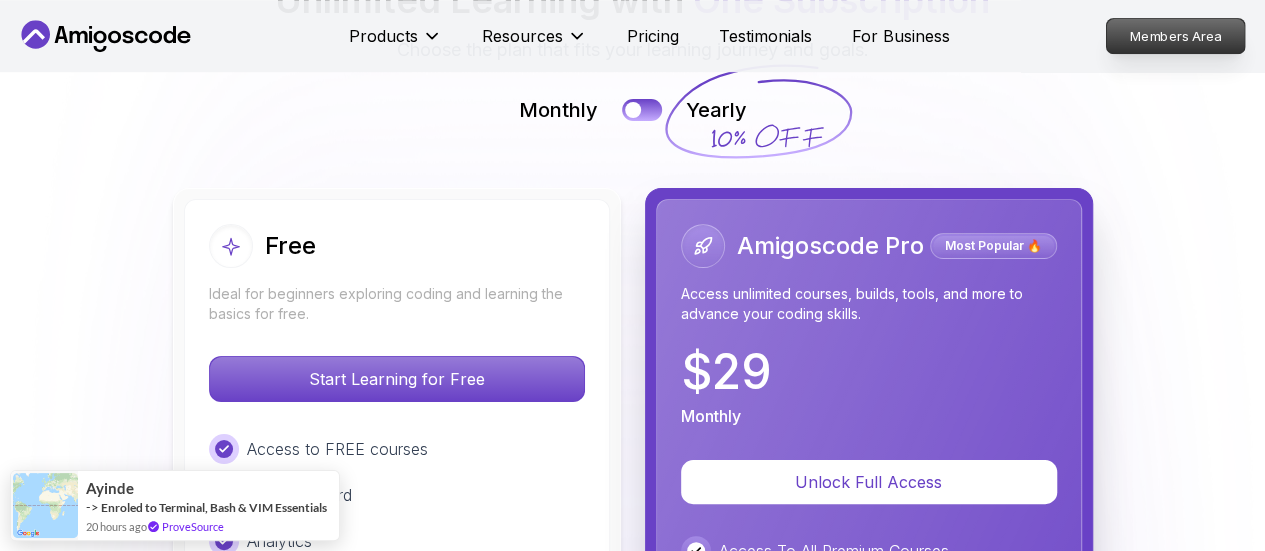 click on "Members Area" at bounding box center [1176, 36] 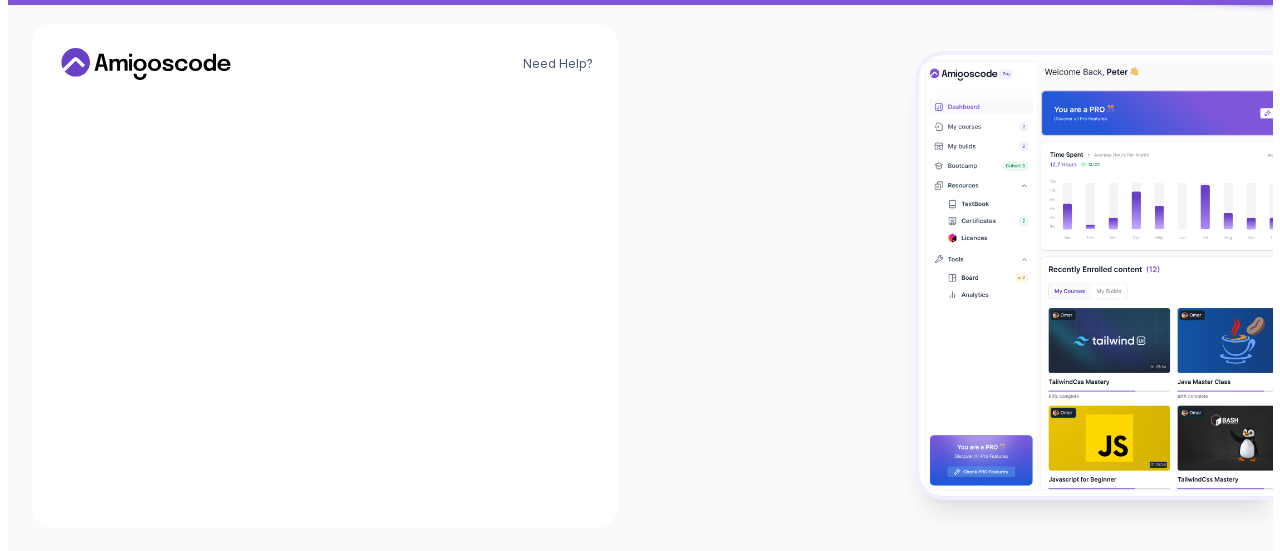 scroll, scrollTop: 0, scrollLeft: 0, axis: both 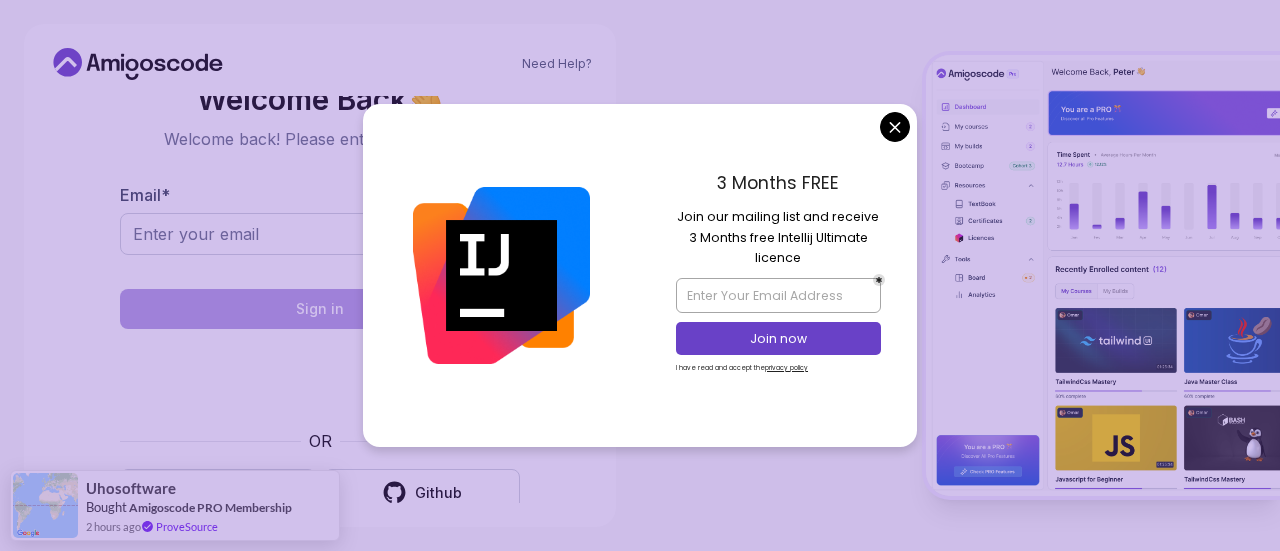 click on "Need Help? Welcome Back 👋 Welcome back! Please enter your details. Email * Sign in OR Google Github
uhosoftware Bought   Amigoscode PRO Membership 2 hours ago     ProveSource" at bounding box center (640, 275) 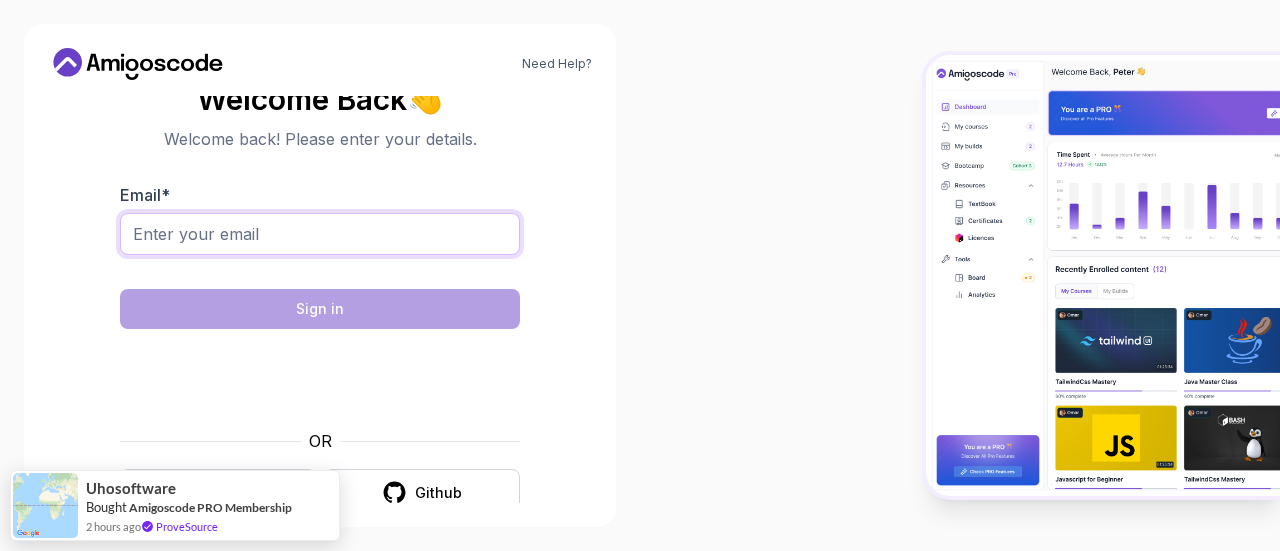 click on "Email *" at bounding box center [320, 234] 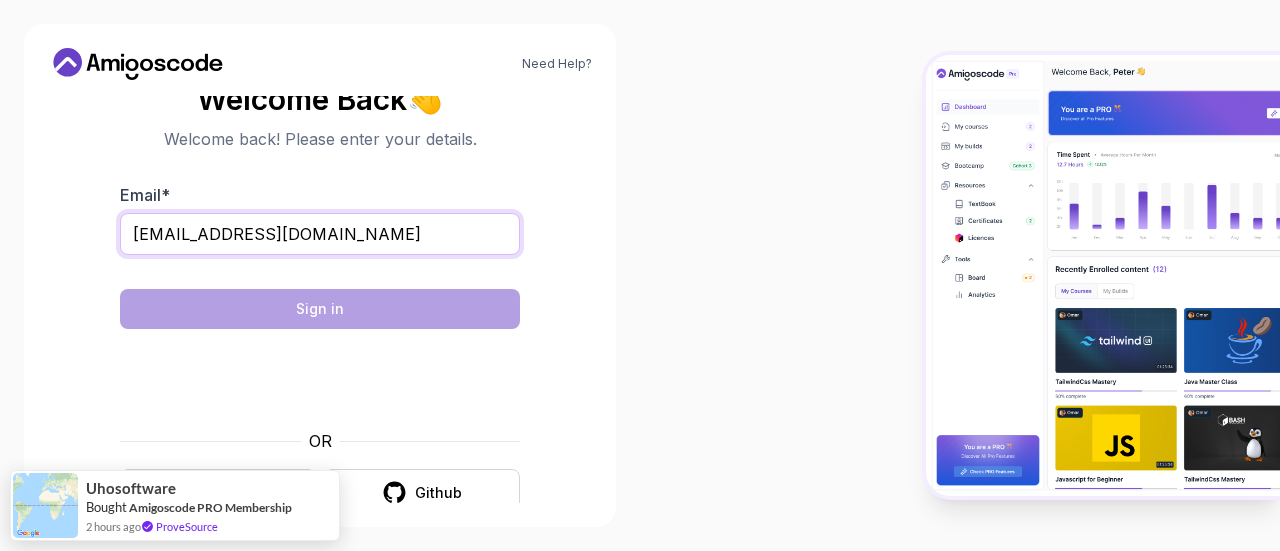 type on "[EMAIL_ADDRESS][DOMAIN_NAME]" 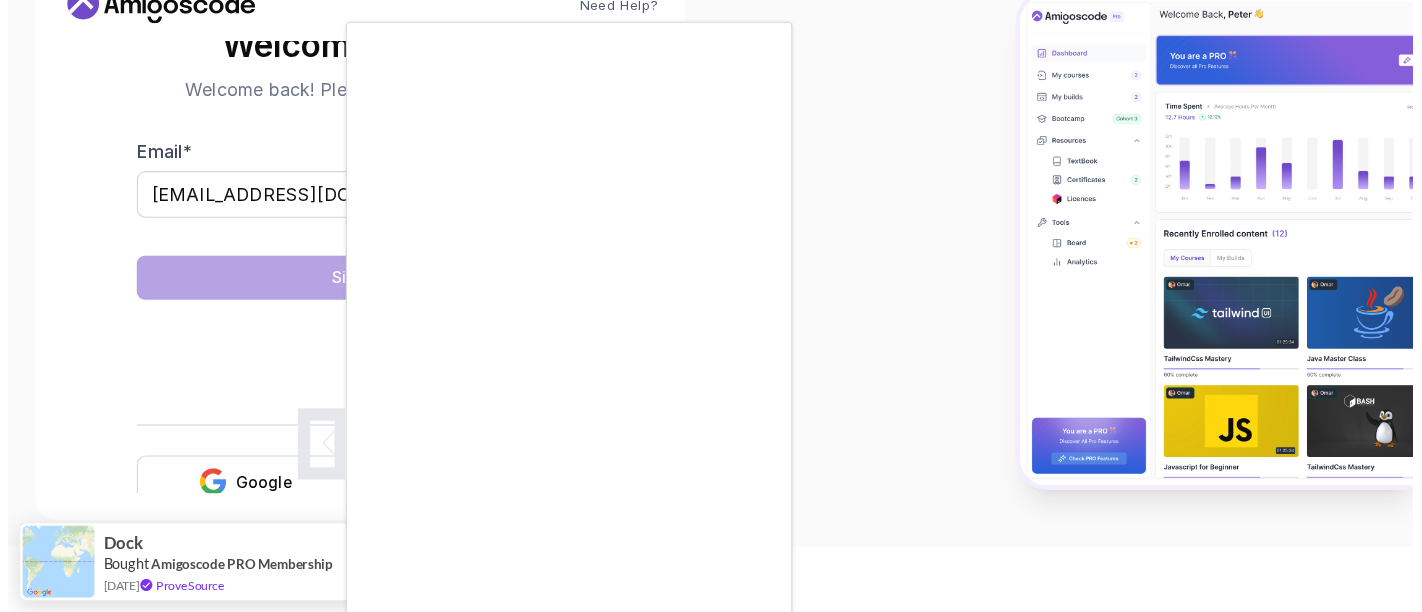 scroll, scrollTop: 0, scrollLeft: 0, axis: both 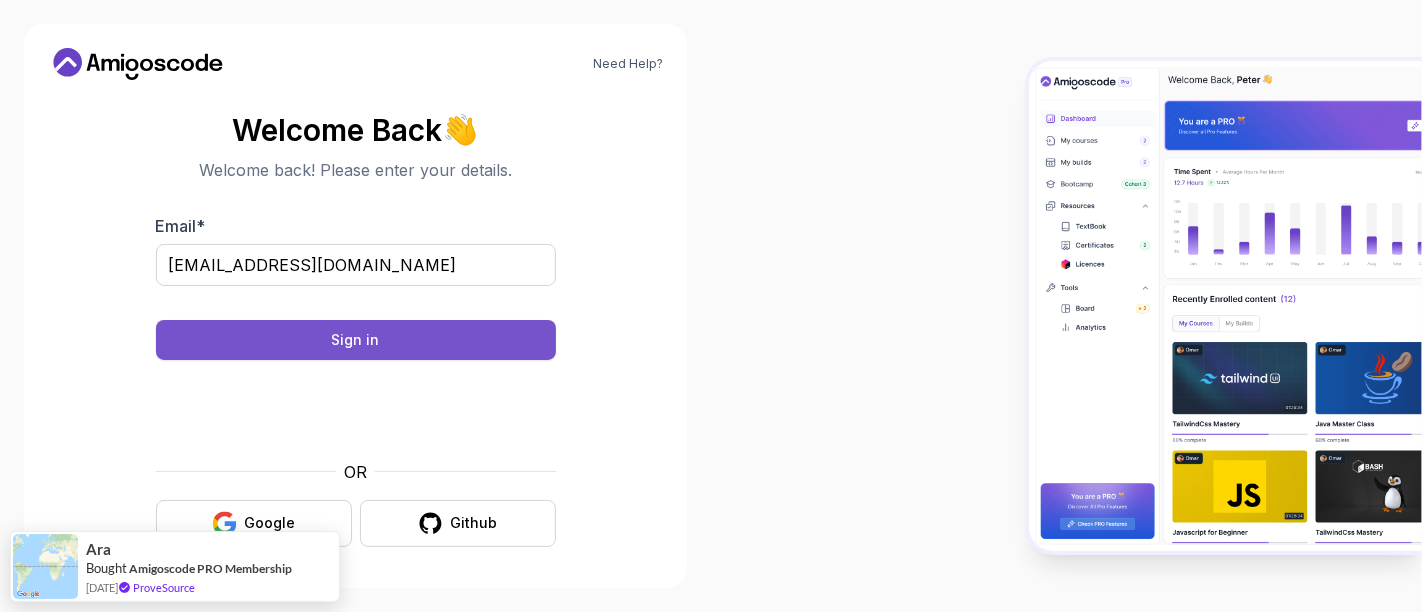 click on "Sign in" at bounding box center (356, 340) 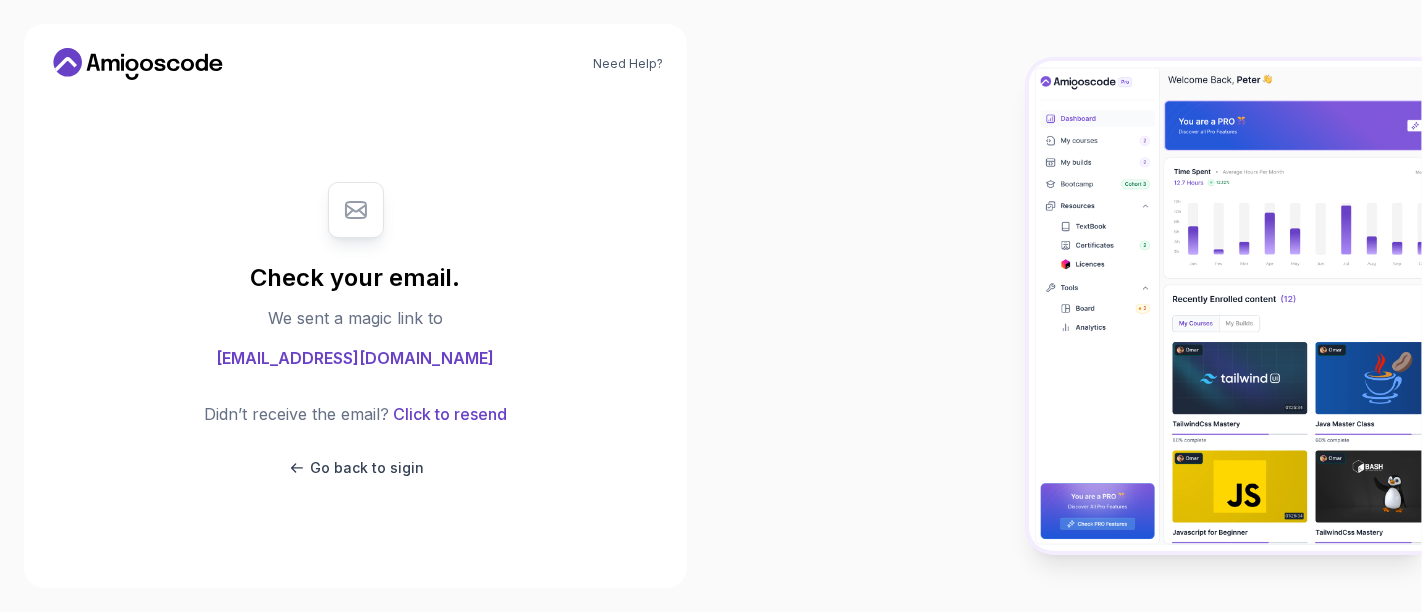 click 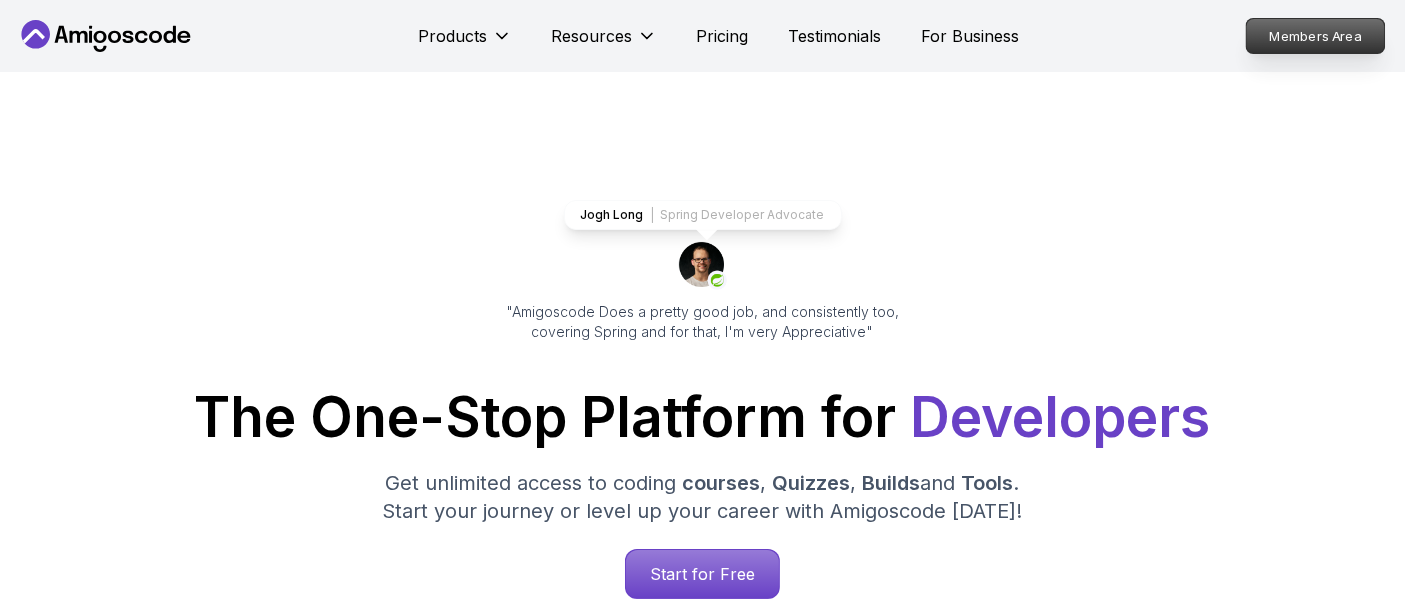 click on "Members Area" at bounding box center [1316, 36] 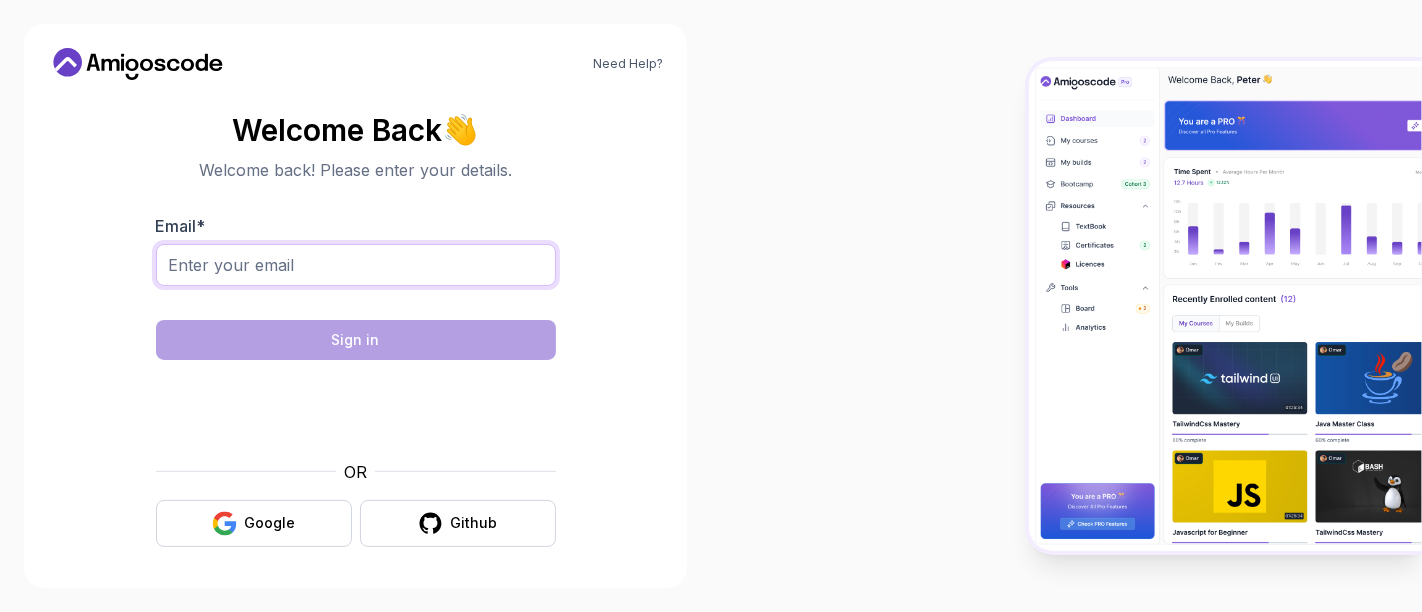 click on "Email *" at bounding box center [356, 265] 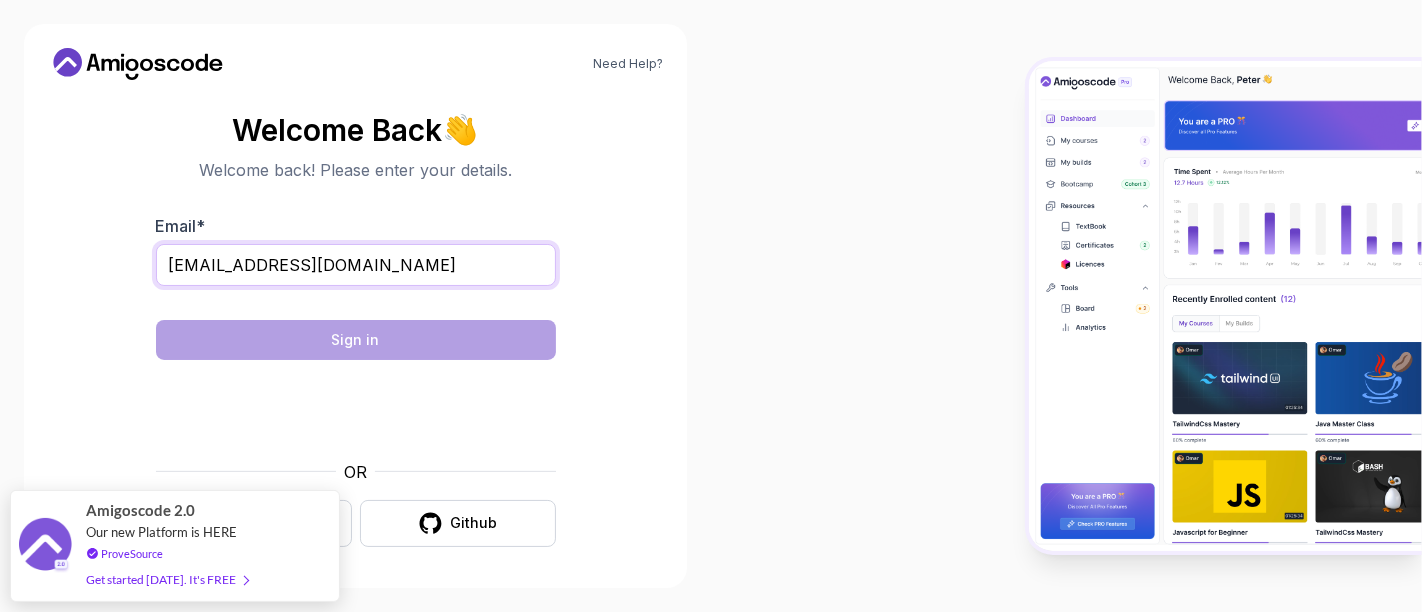 type on "[EMAIL_ADDRESS][DOMAIN_NAME]" 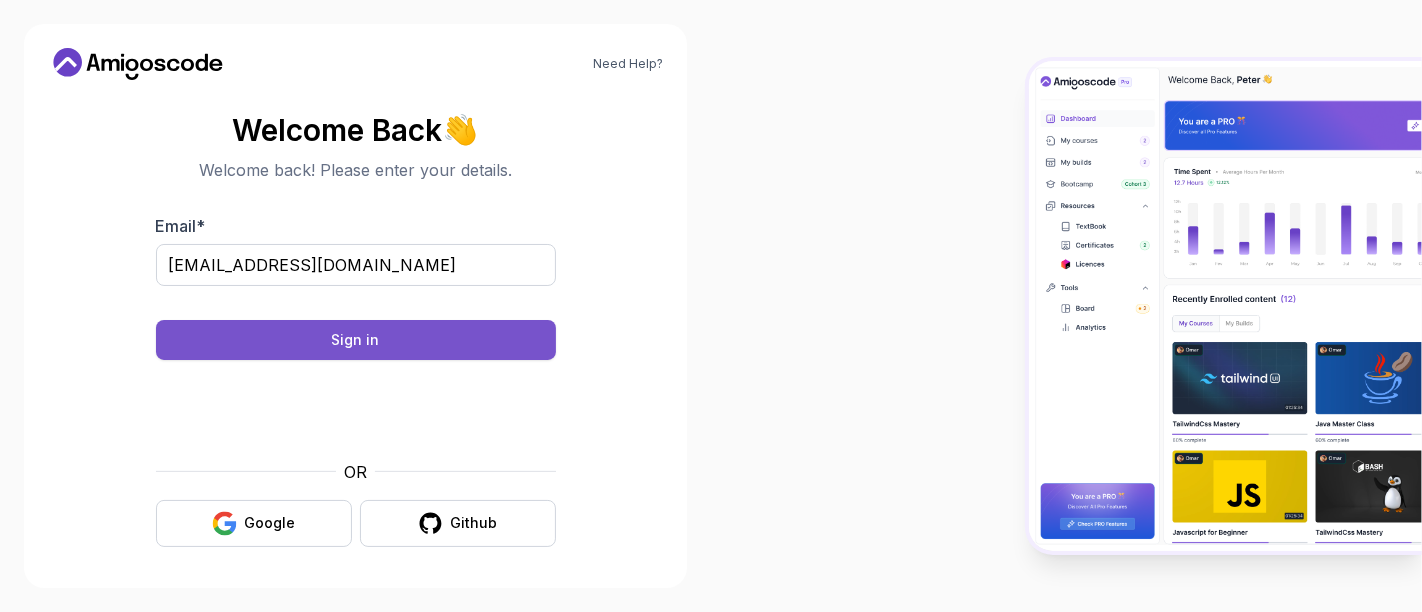 click on "Sign in" at bounding box center [356, 340] 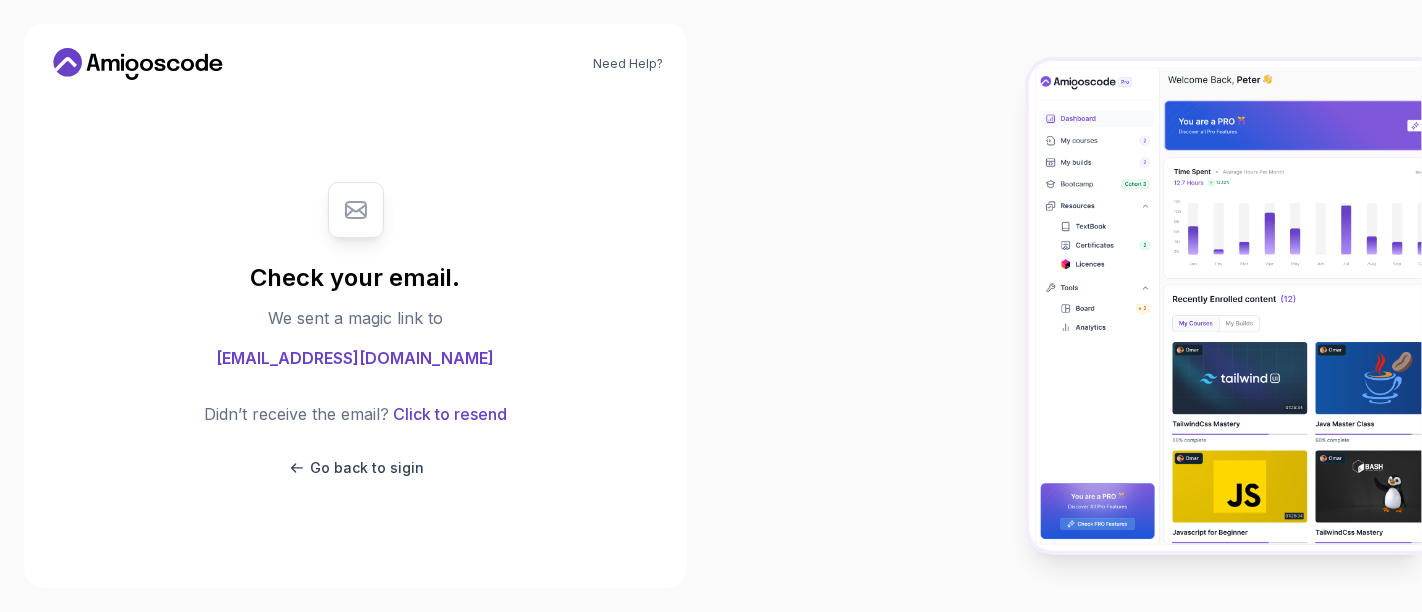click 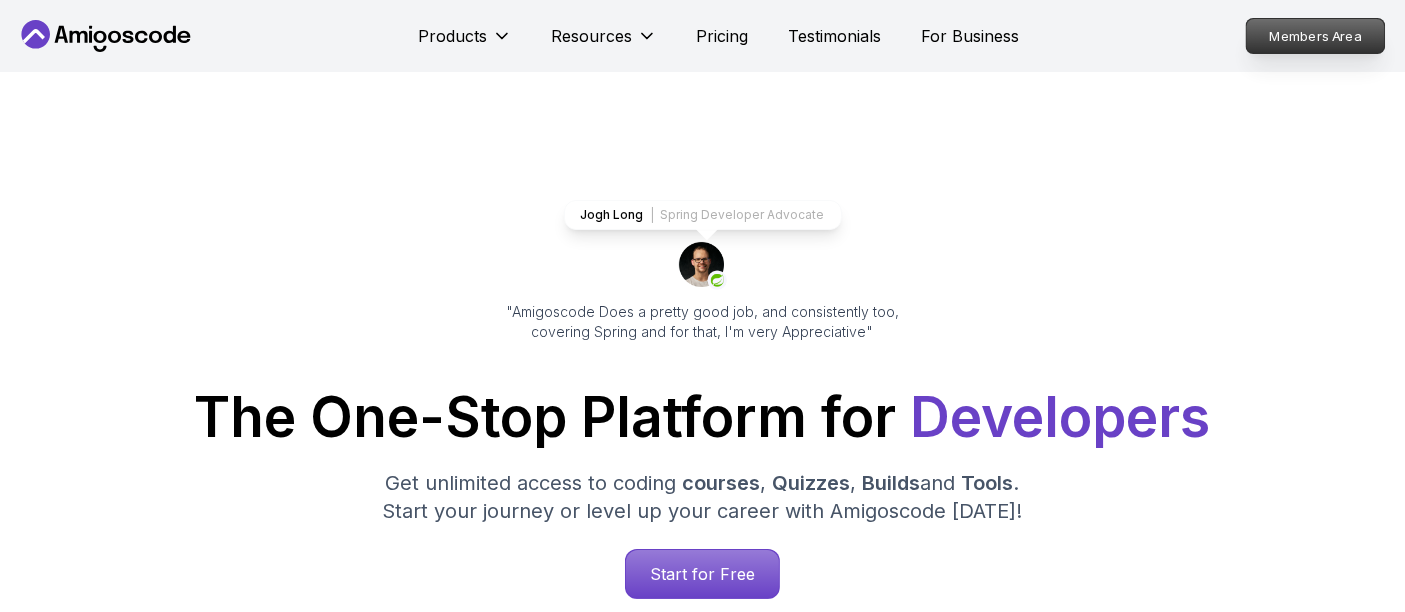 click on "Members Area" at bounding box center [1316, 36] 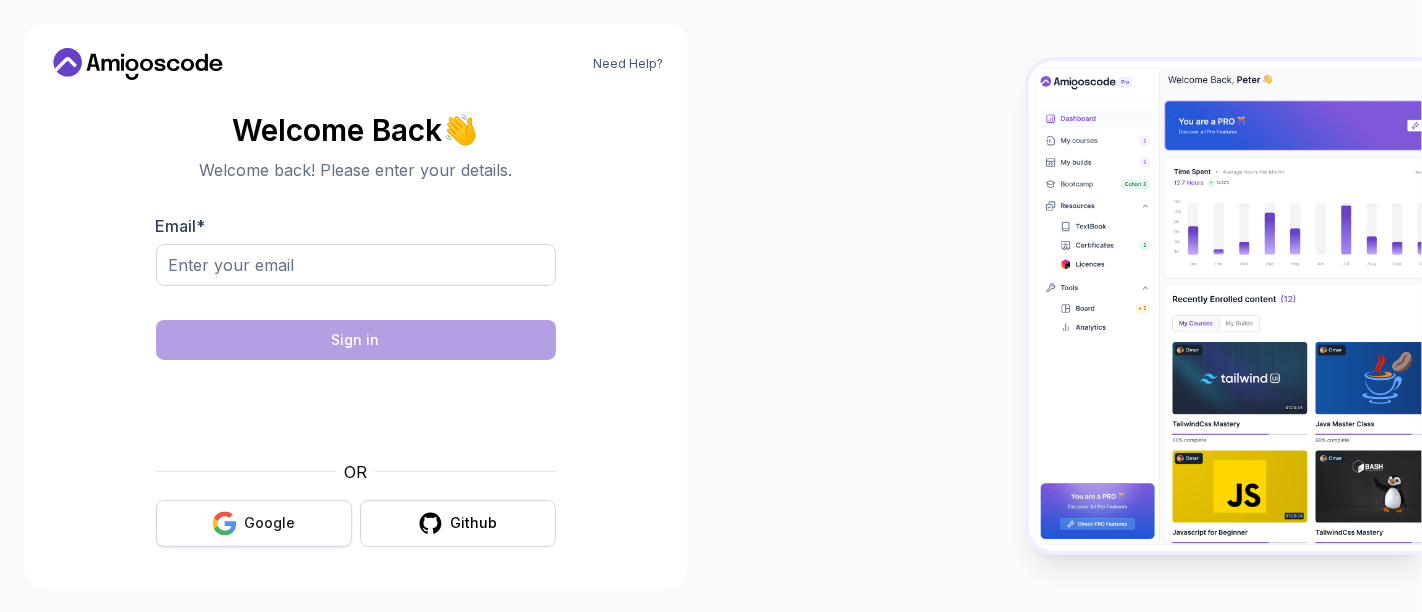 click on "Google" at bounding box center [254, 523] 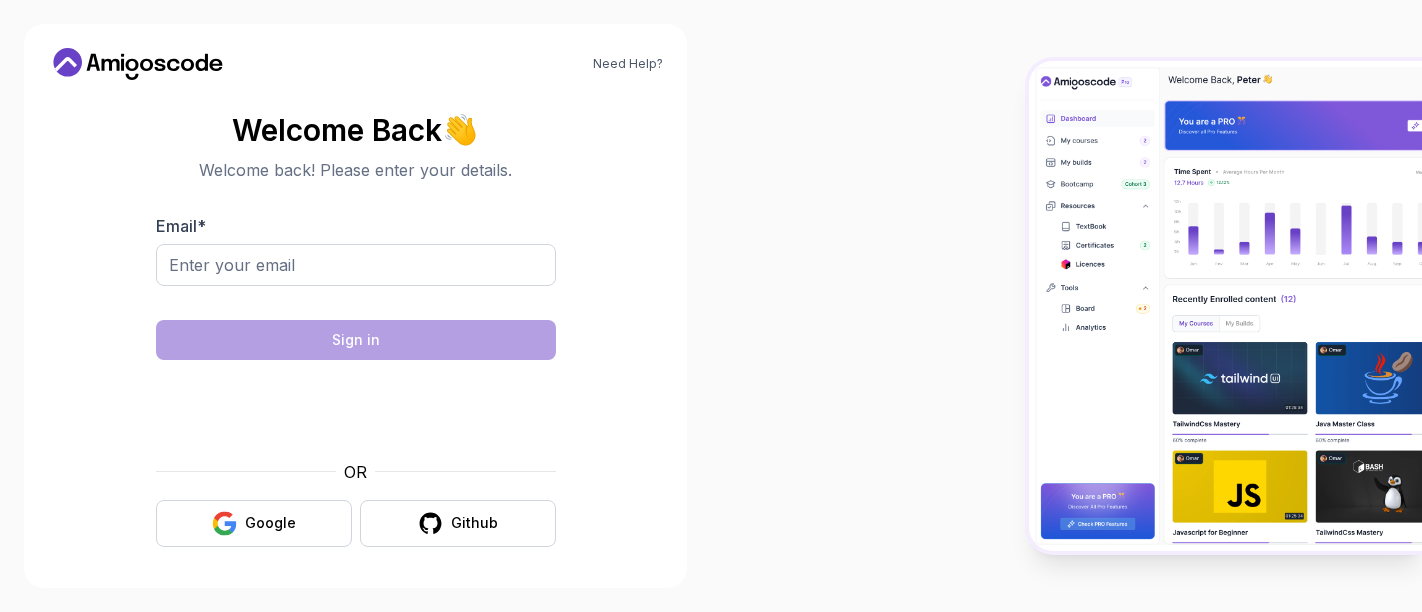 scroll, scrollTop: 0, scrollLeft: 0, axis: both 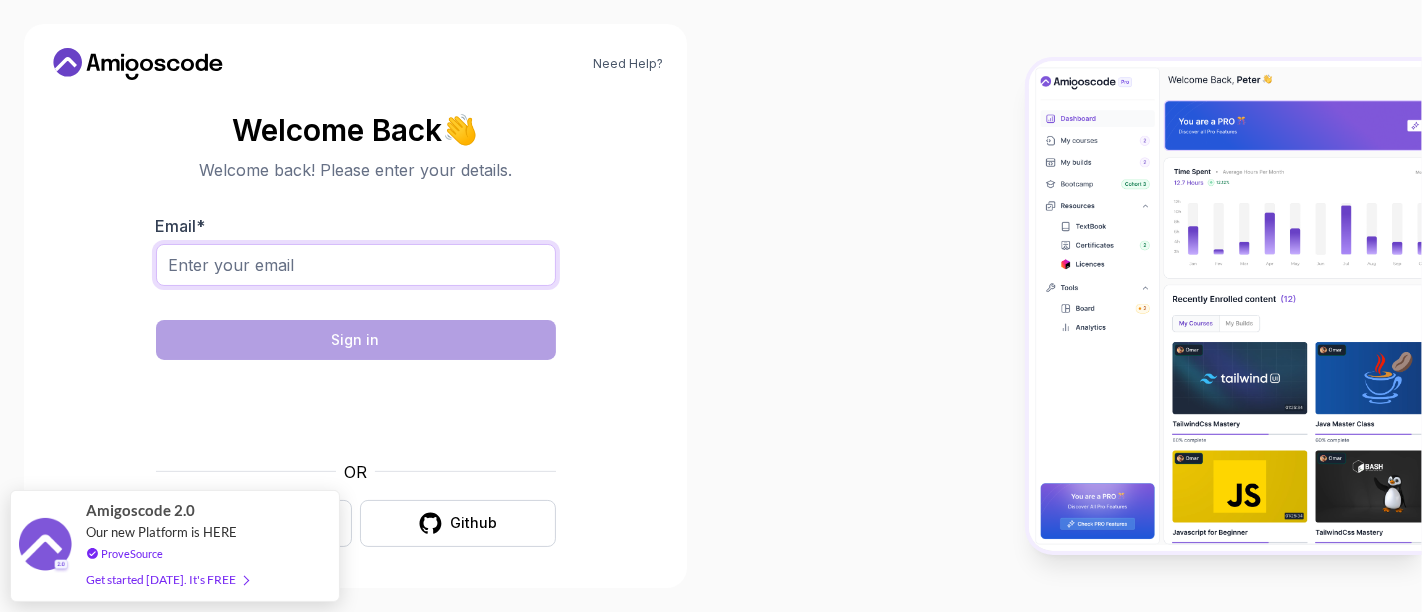 click on "Email *" at bounding box center [356, 265] 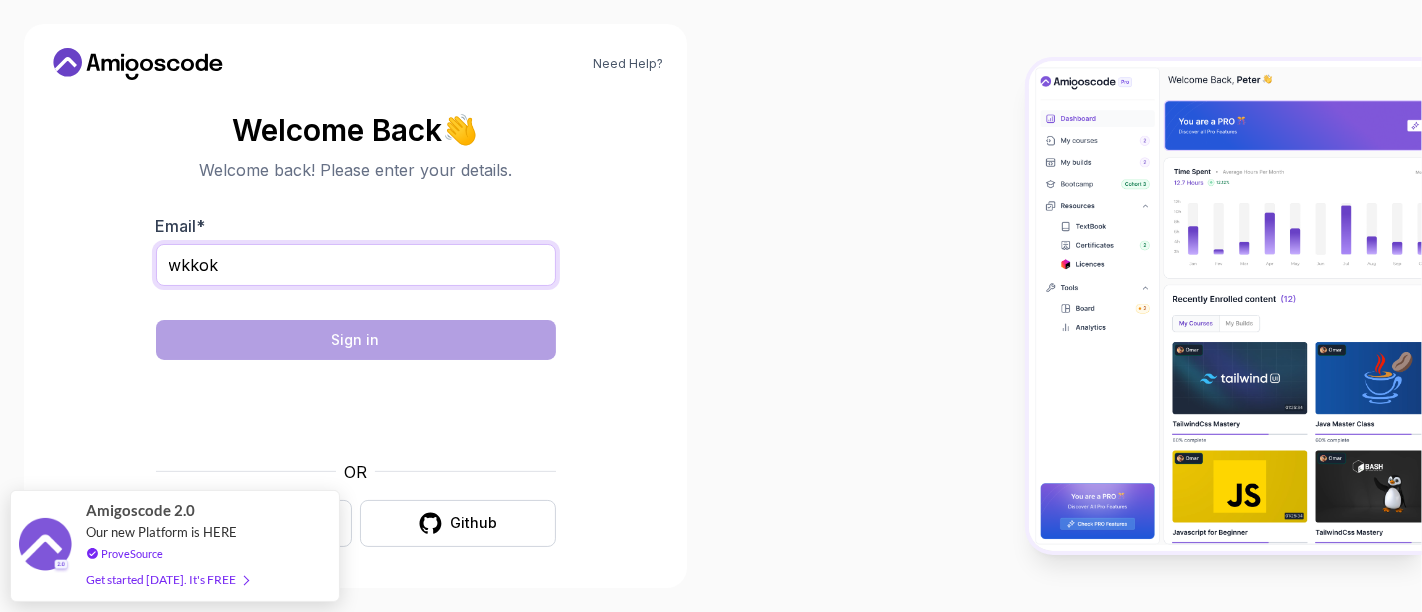 type on "wkkok" 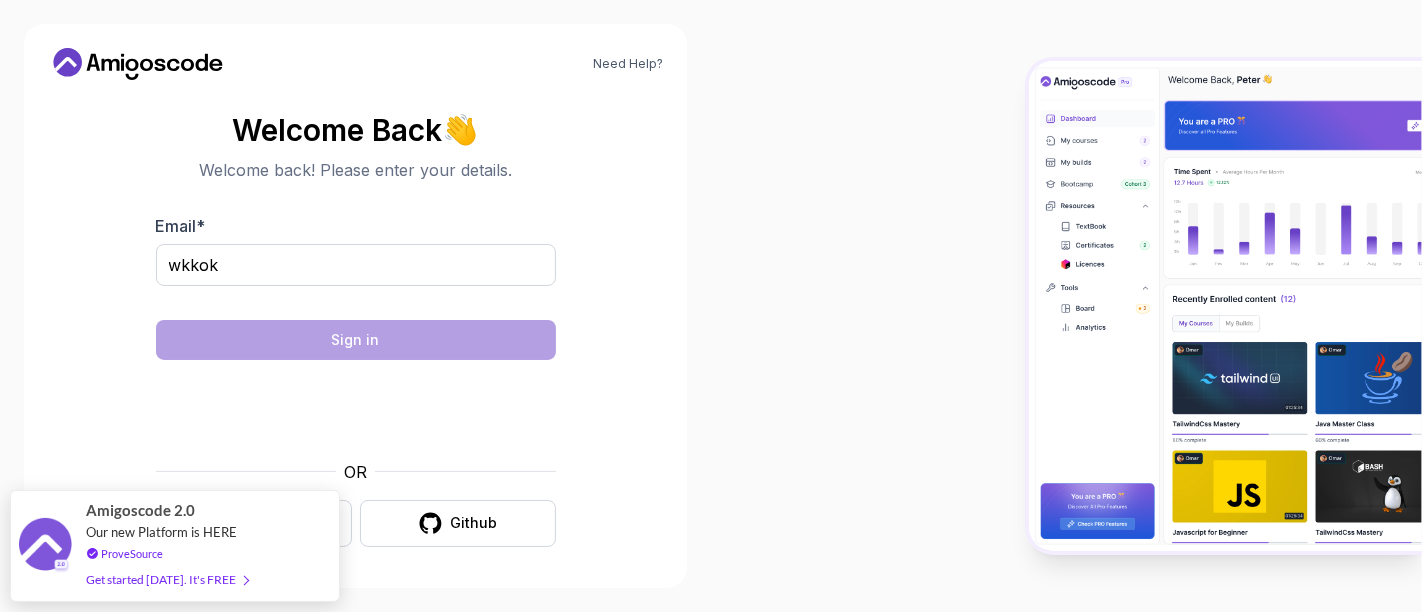 click 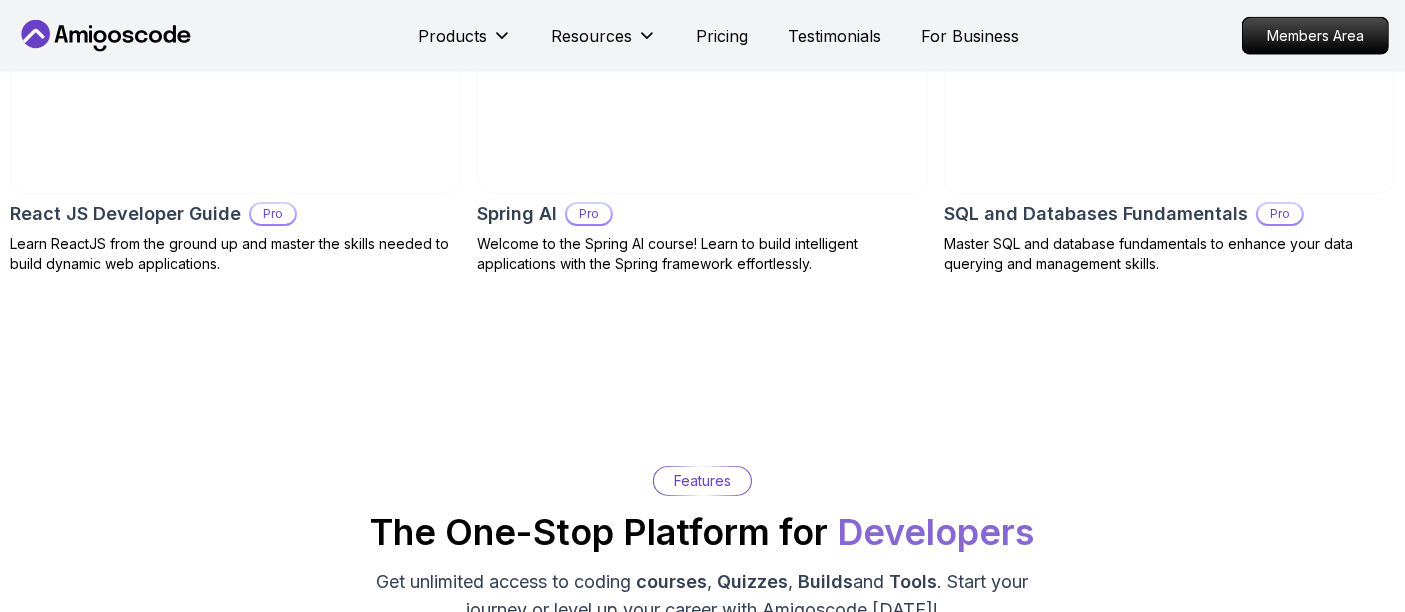 scroll, scrollTop: 1851, scrollLeft: 0, axis: vertical 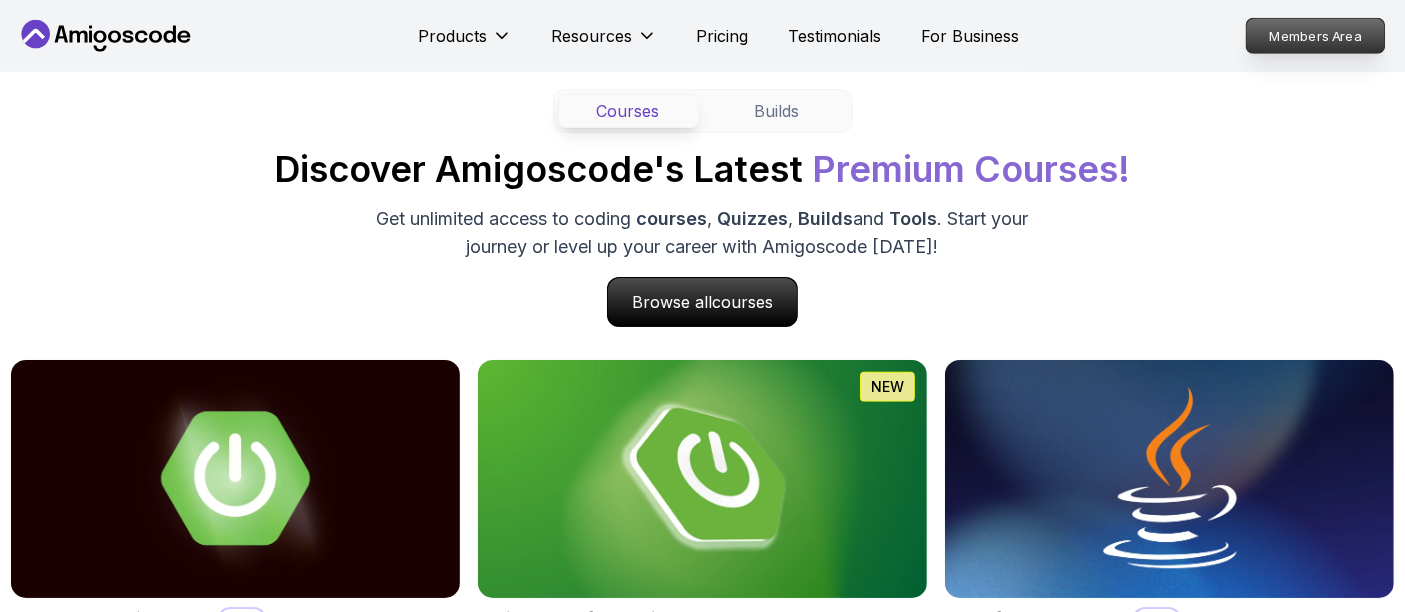 click on "Members Area" at bounding box center [1316, 36] 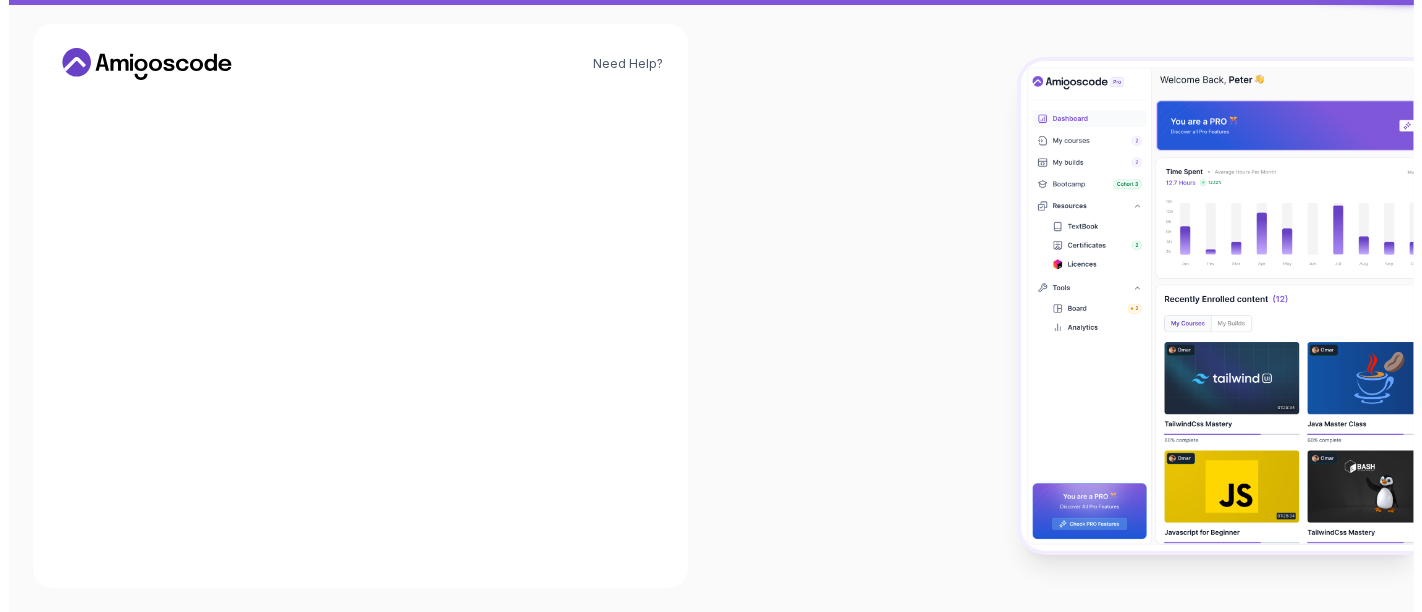 scroll, scrollTop: 0, scrollLeft: 0, axis: both 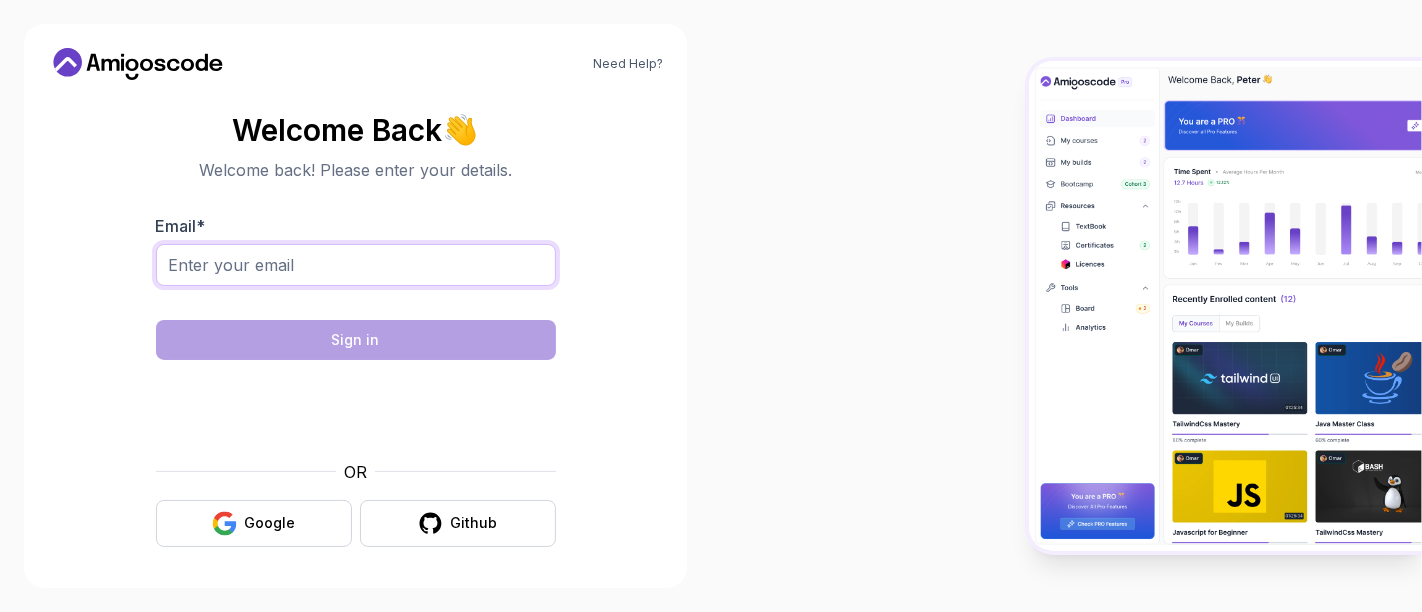 click on "Email *" at bounding box center [356, 265] 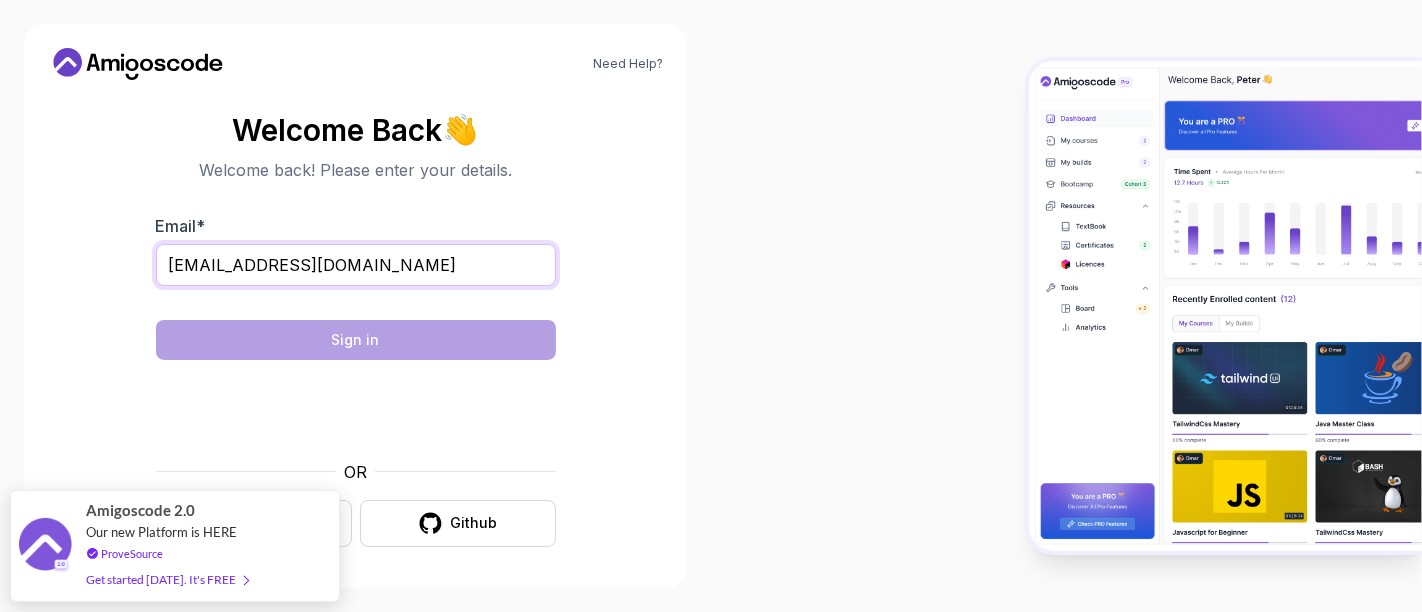 type on "[EMAIL_ADDRESS][DOMAIN_NAME]" 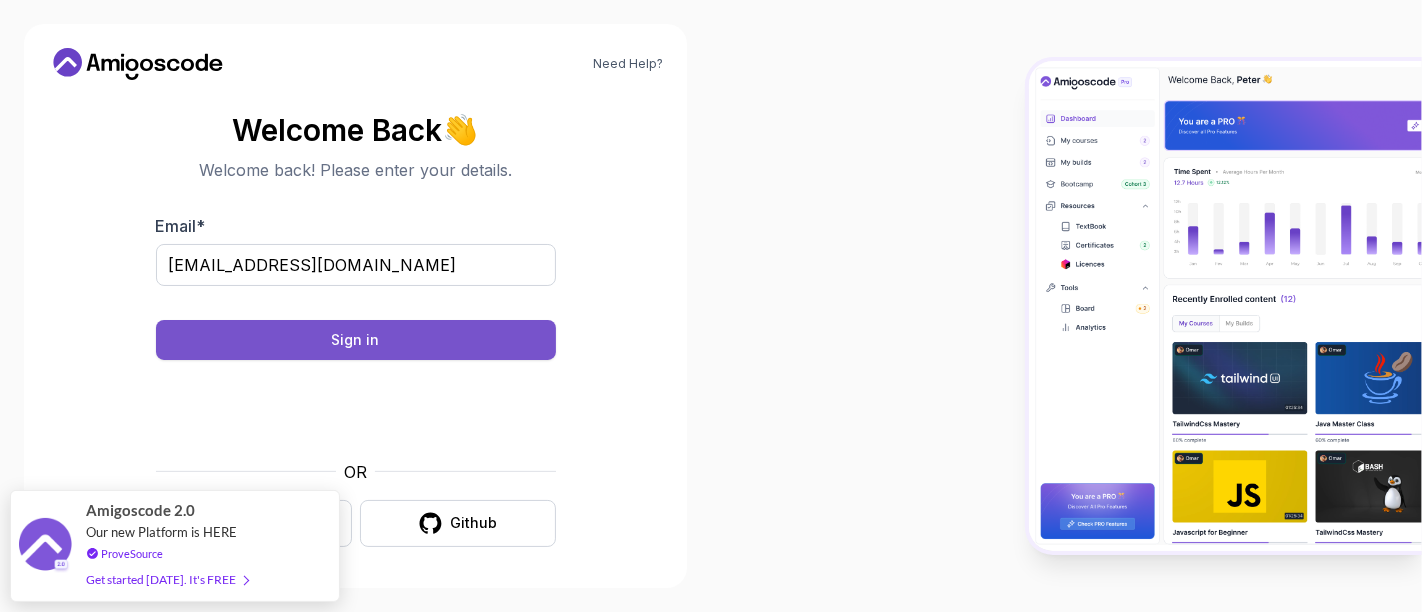 click on "Sign in" at bounding box center [356, 340] 